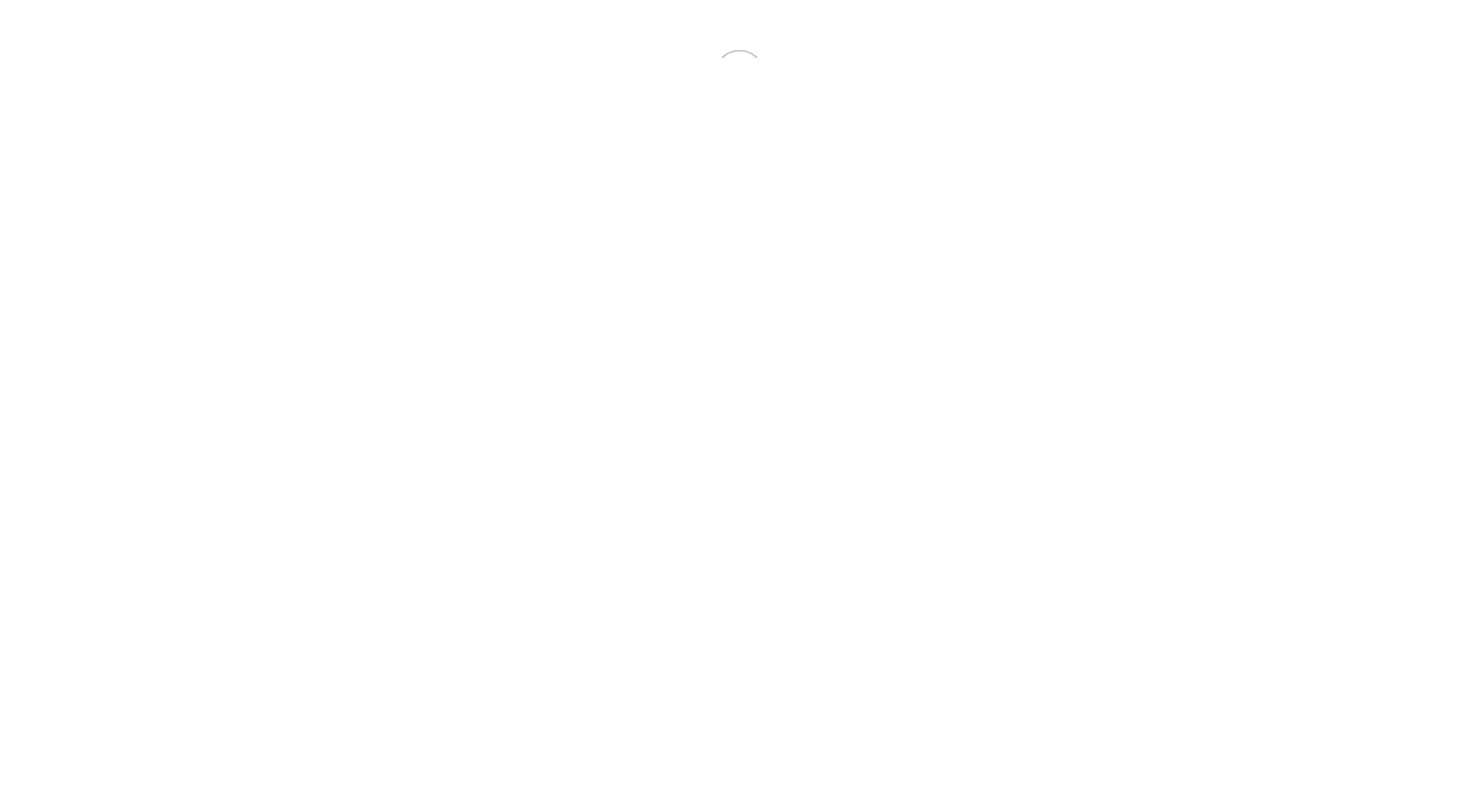 scroll, scrollTop: 0, scrollLeft: 0, axis: both 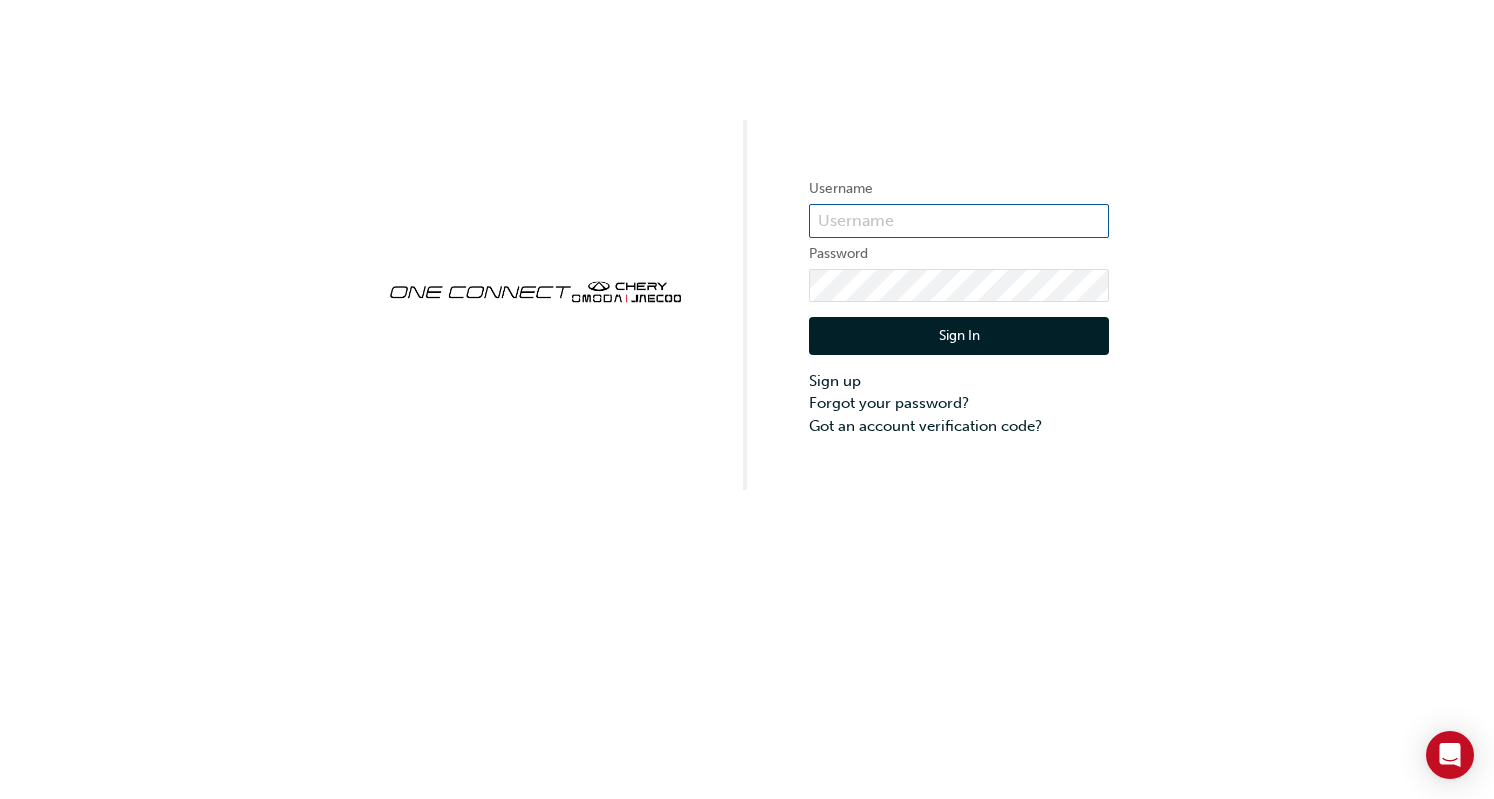 type on "CHAU2003" 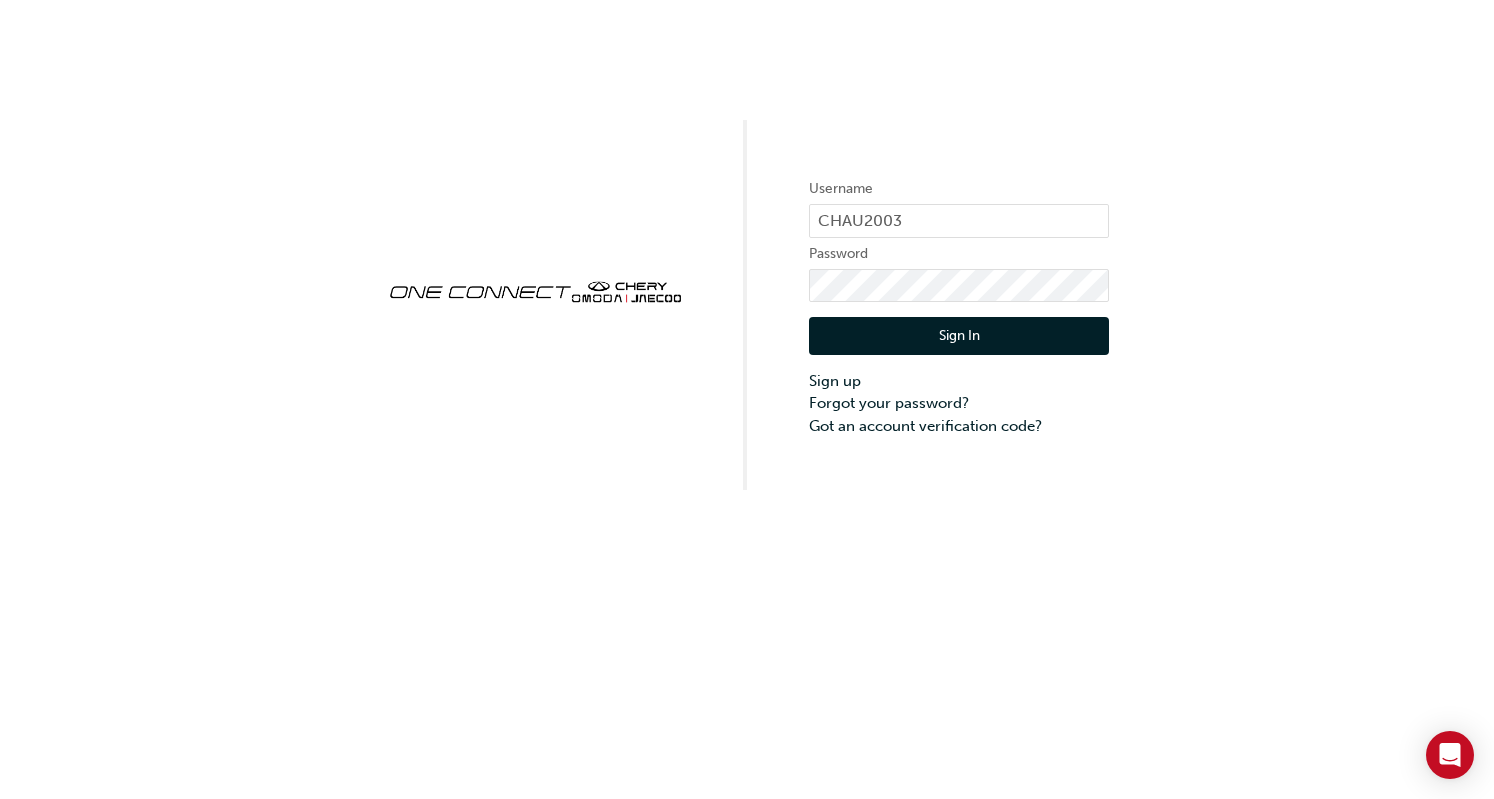 click on "Sign In" at bounding box center [959, 336] 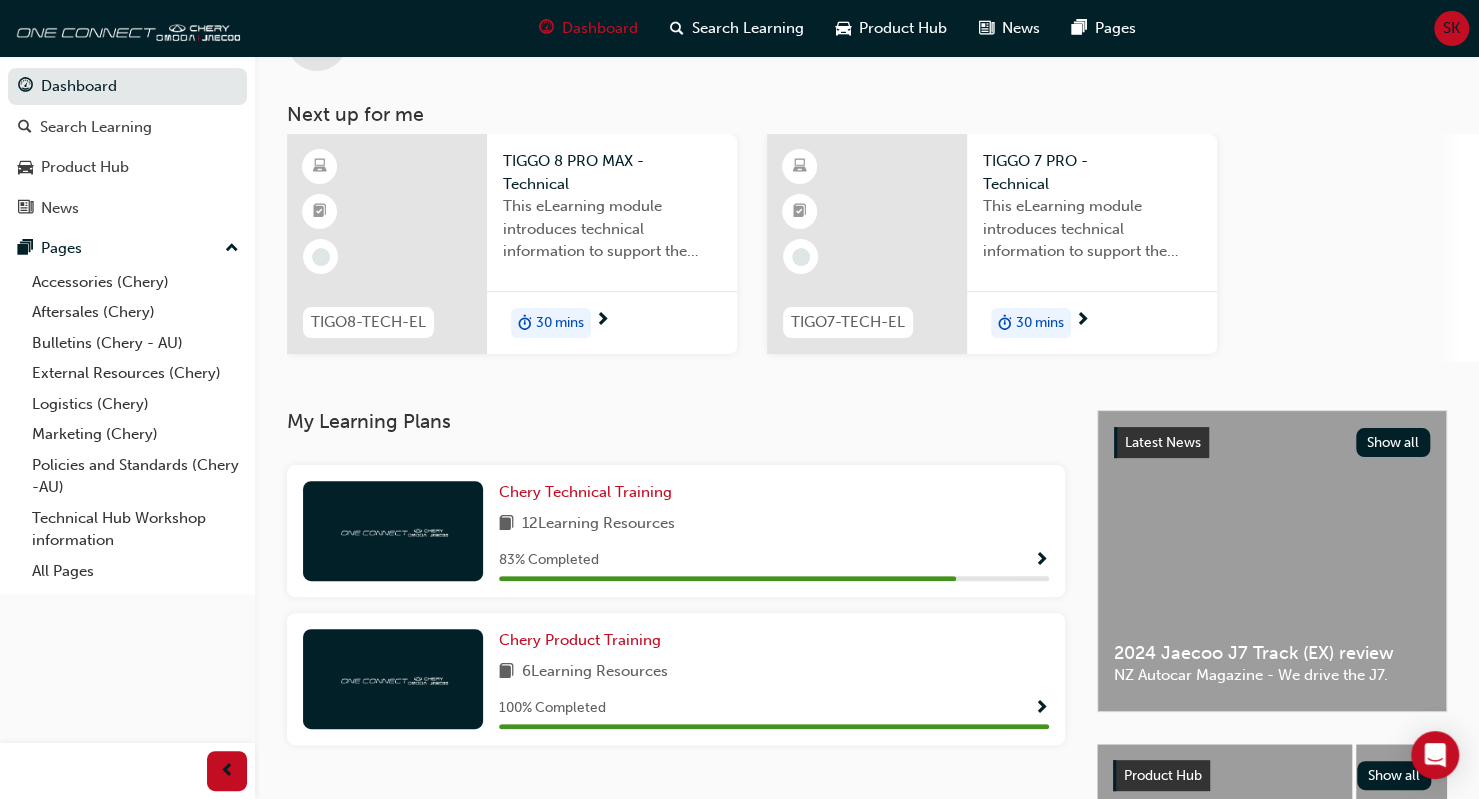 scroll, scrollTop: 80, scrollLeft: 0, axis: vertical 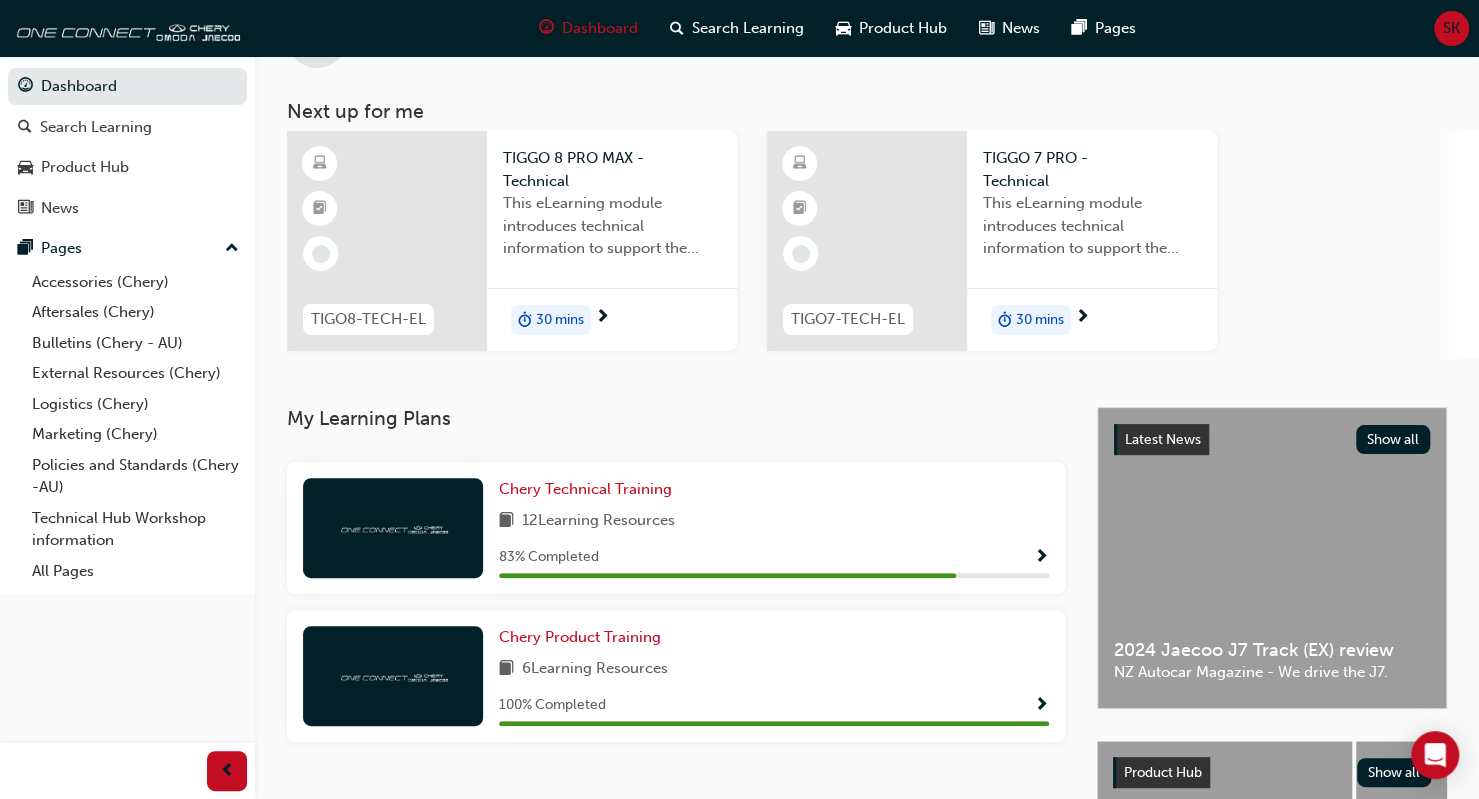 click on "TIGGO 8 PRO MAX - Technical" at bounding box center [612, 169] 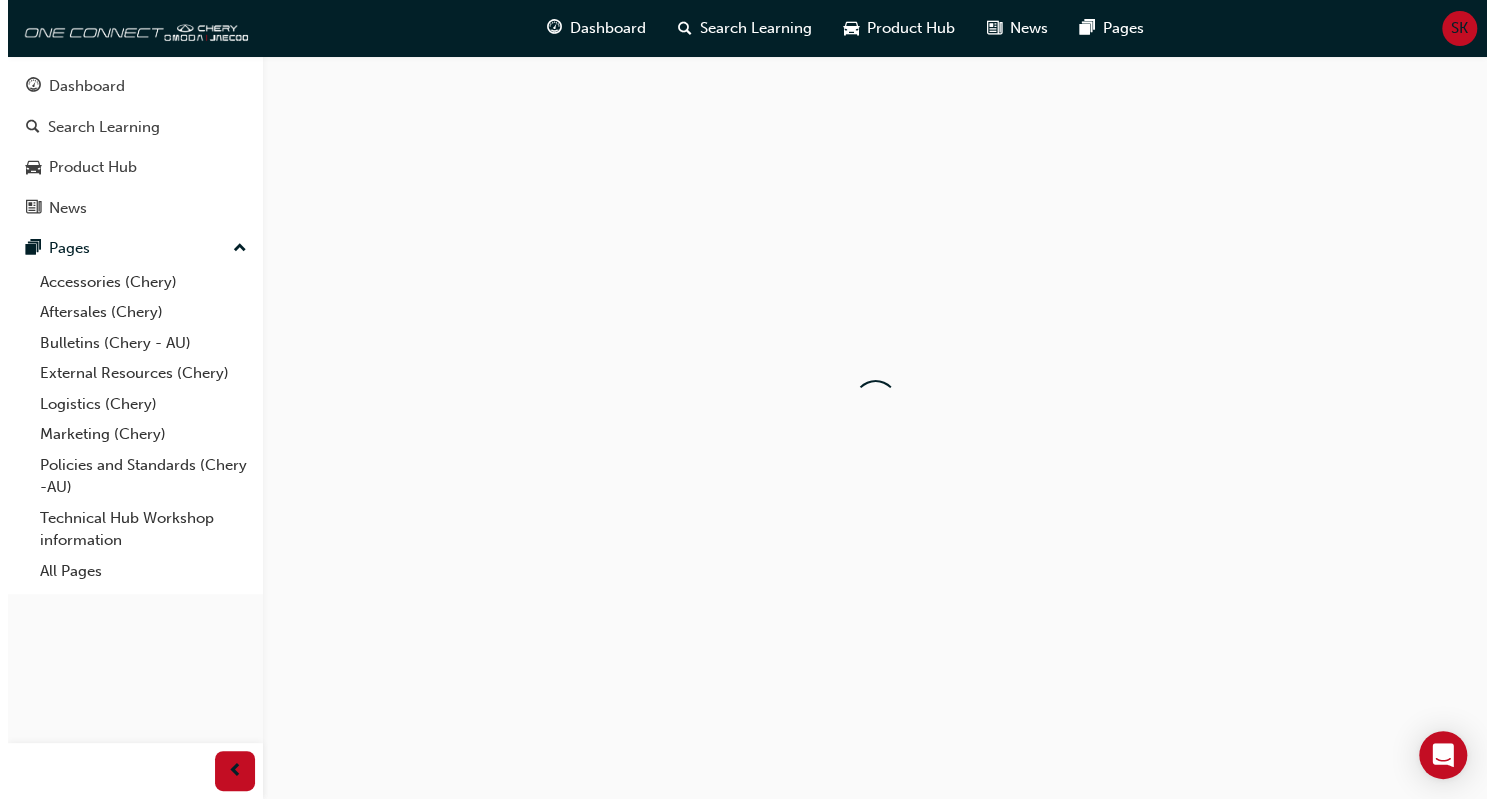 scroll, scrollTop: 0, scrollLeft: 0, axis: both 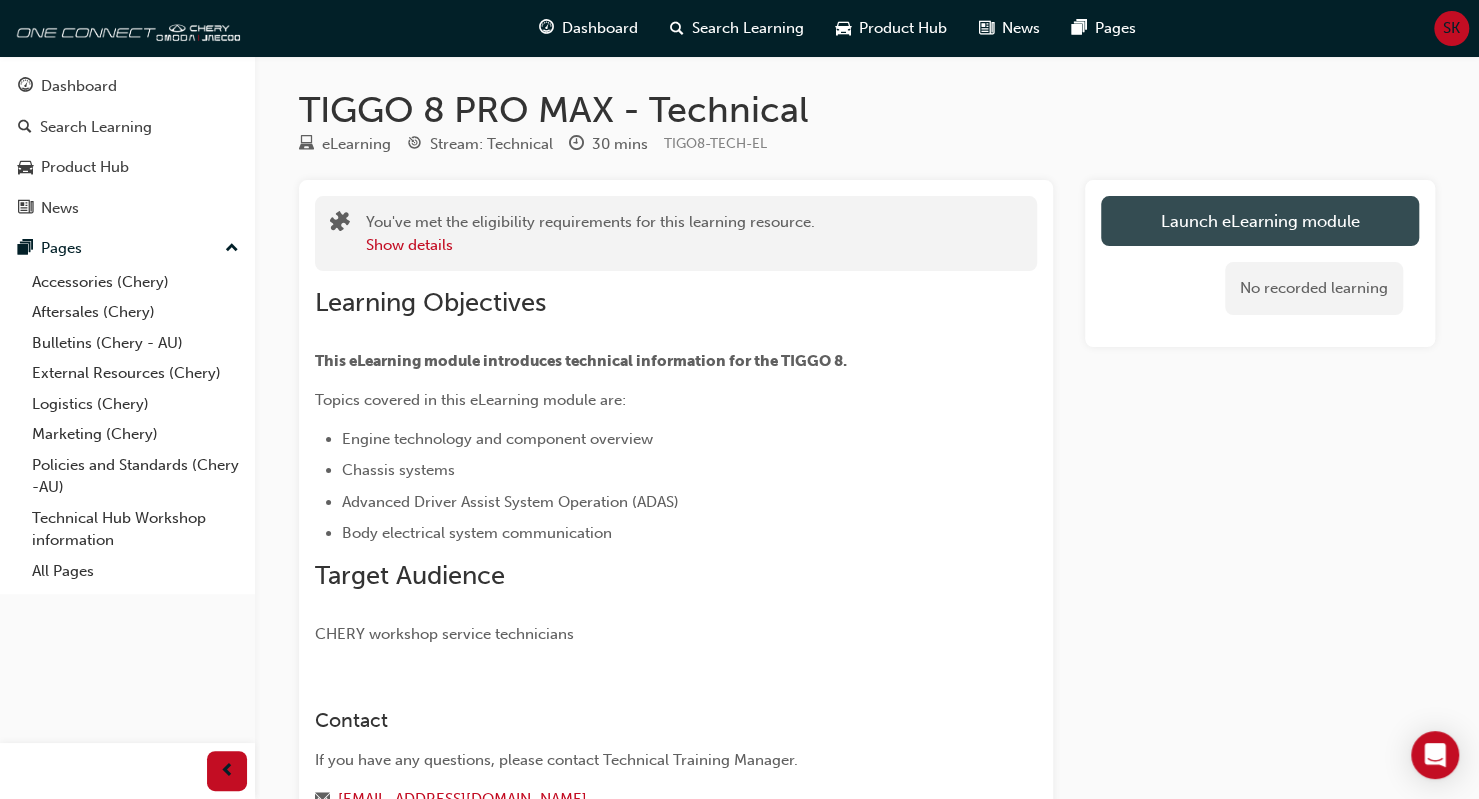 click on "Launch eLearning module" at bounding box center [1260, 221] 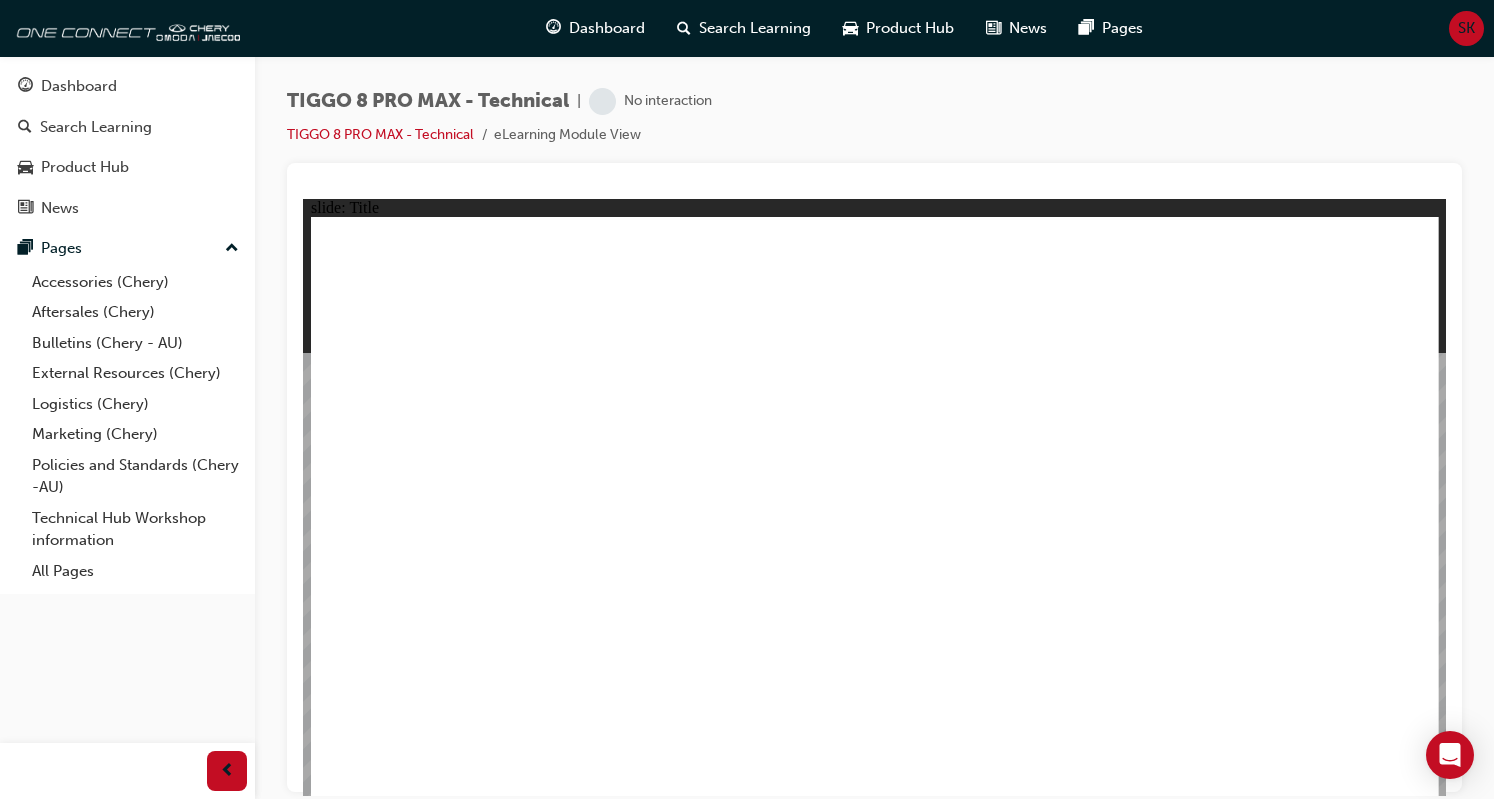 scroll, scrollTop: 0, scrollLeft: 0, axis: both 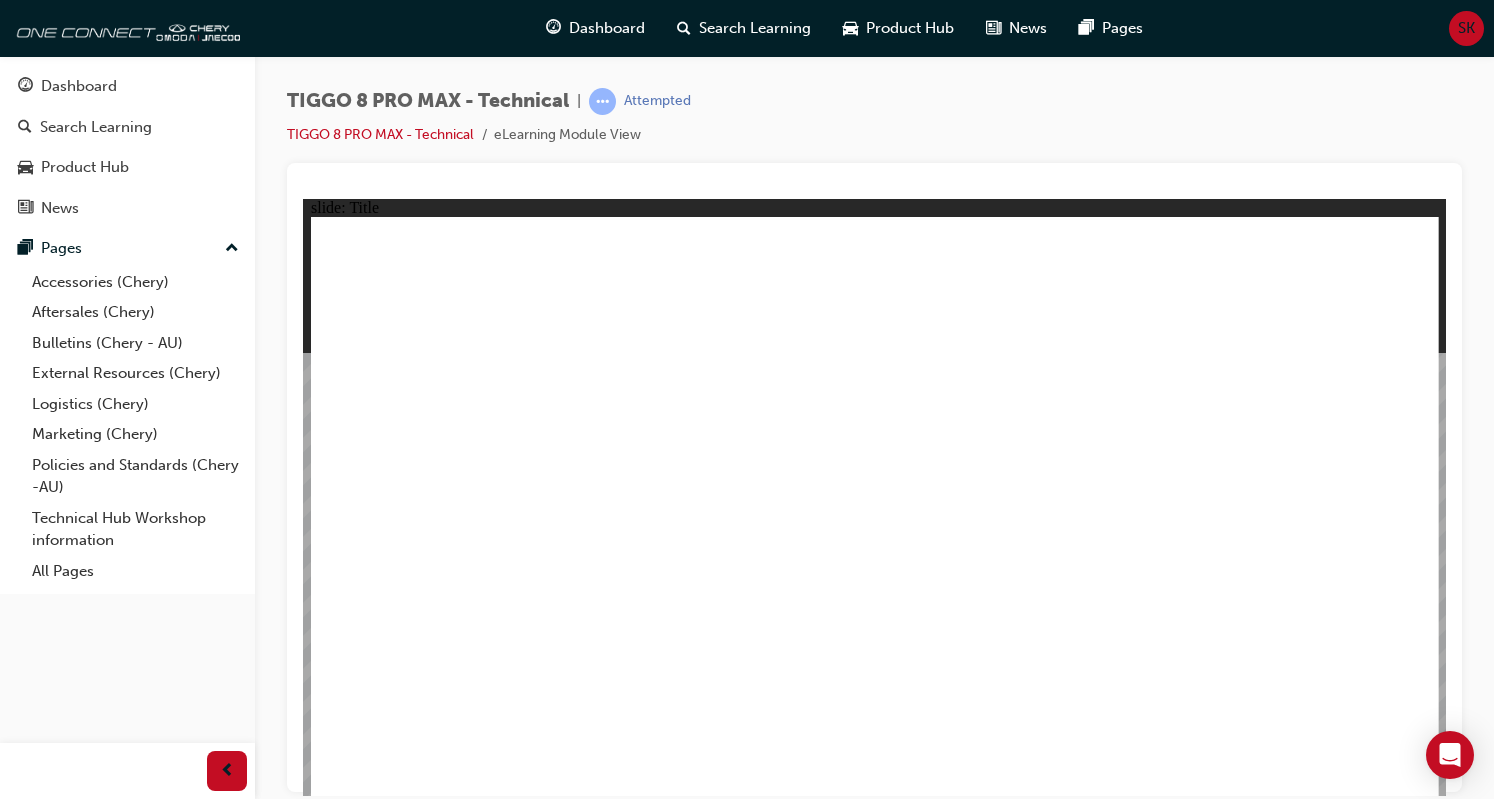 click 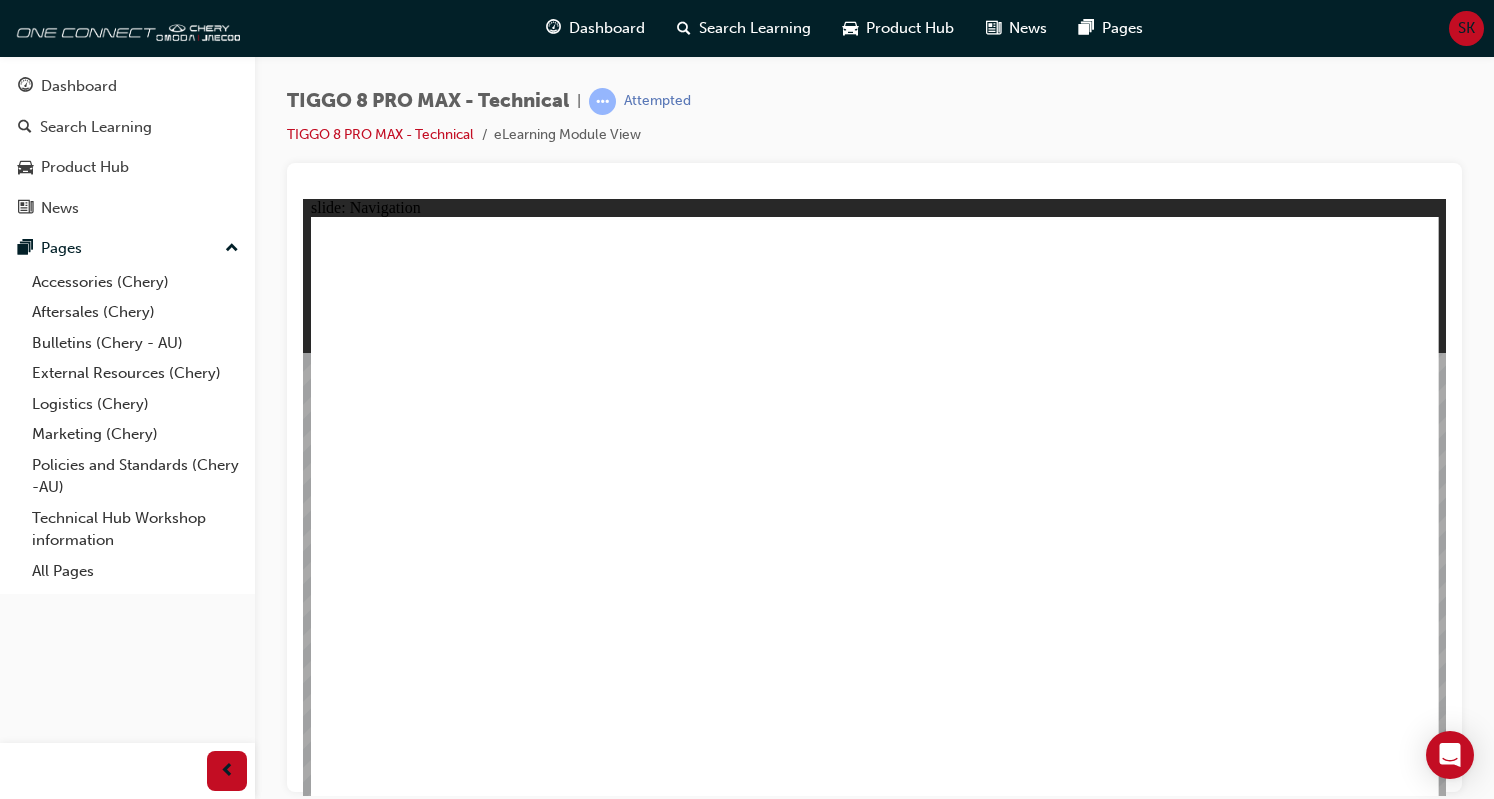 click 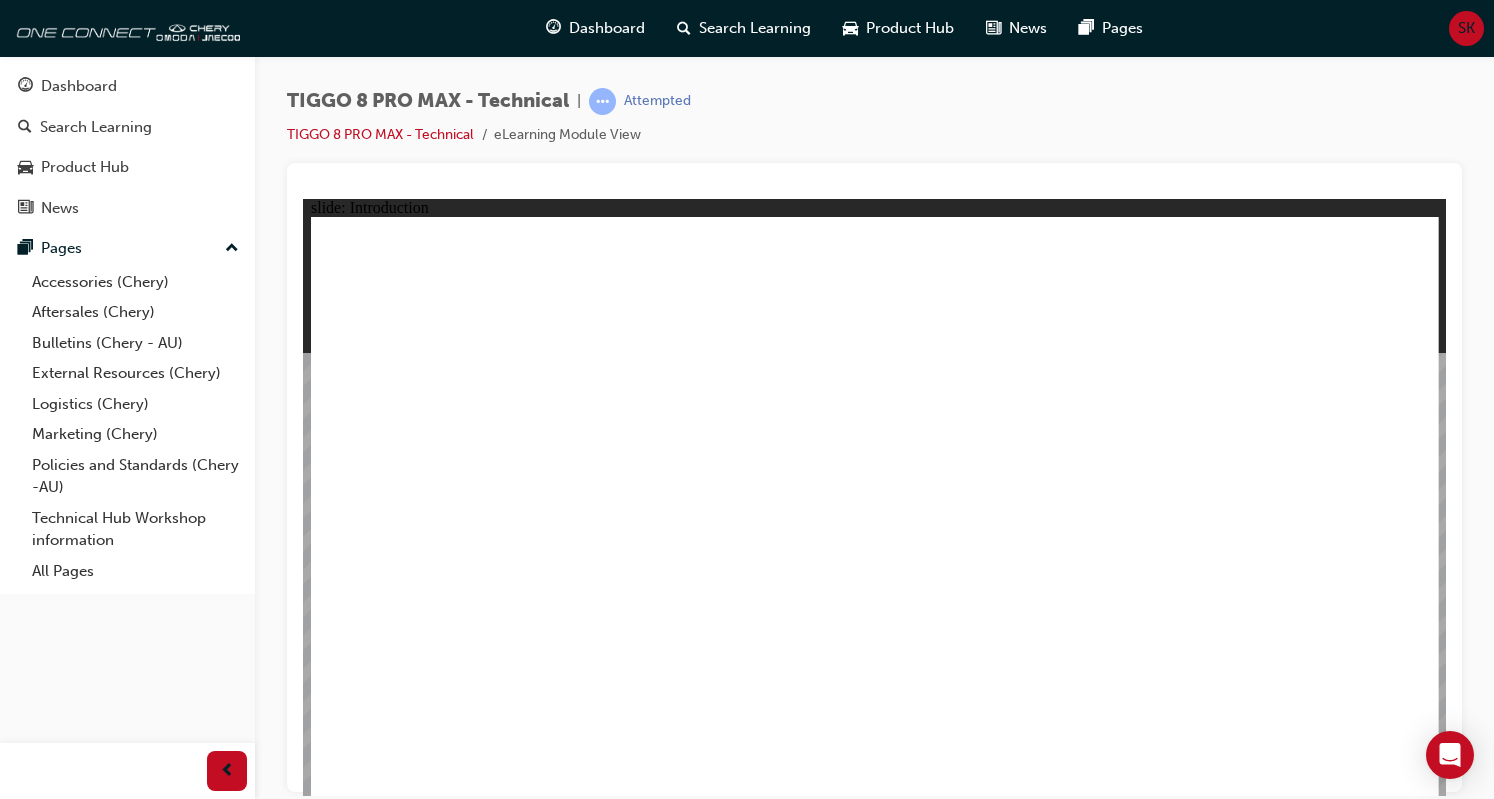 click 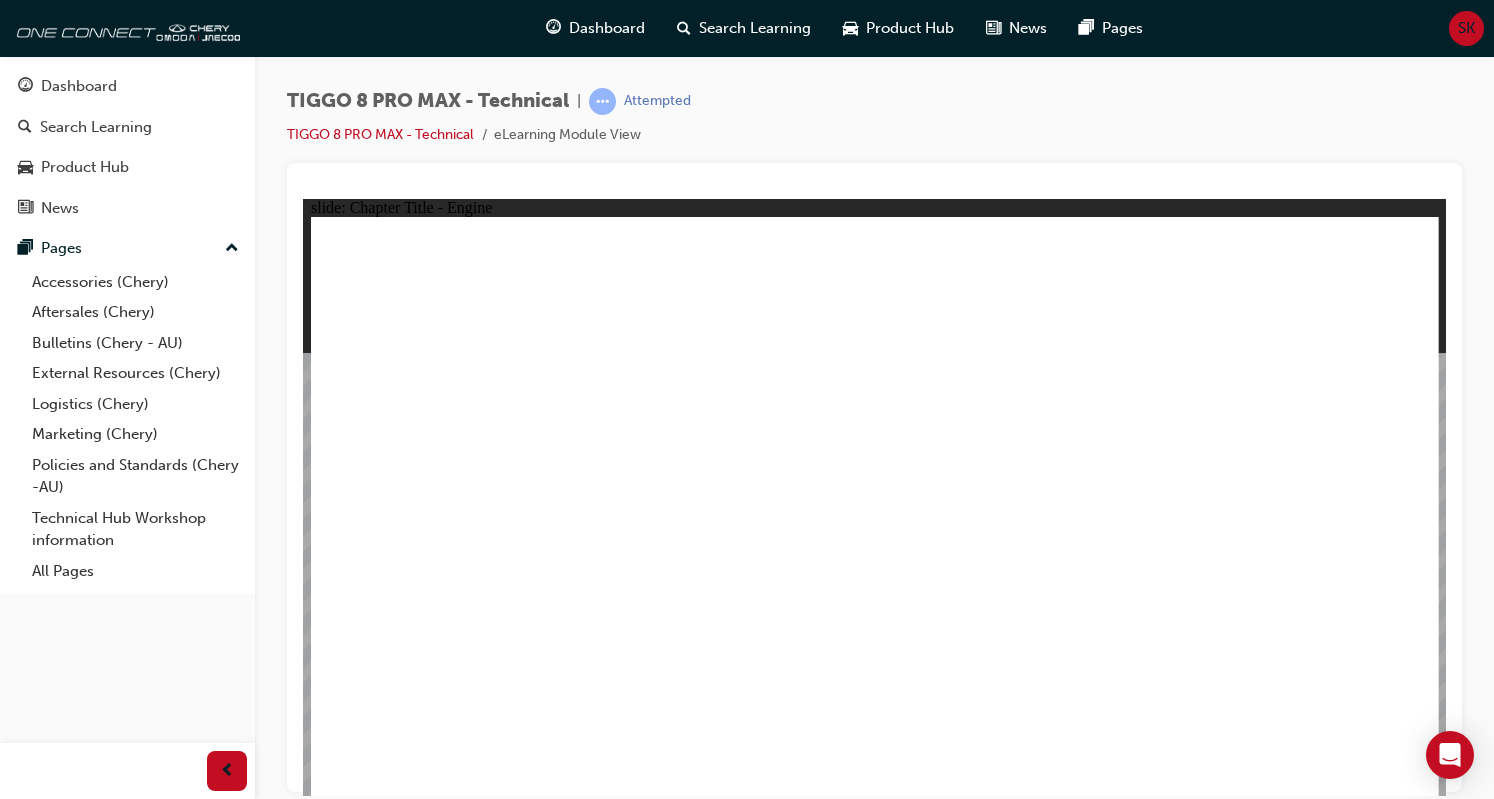 click 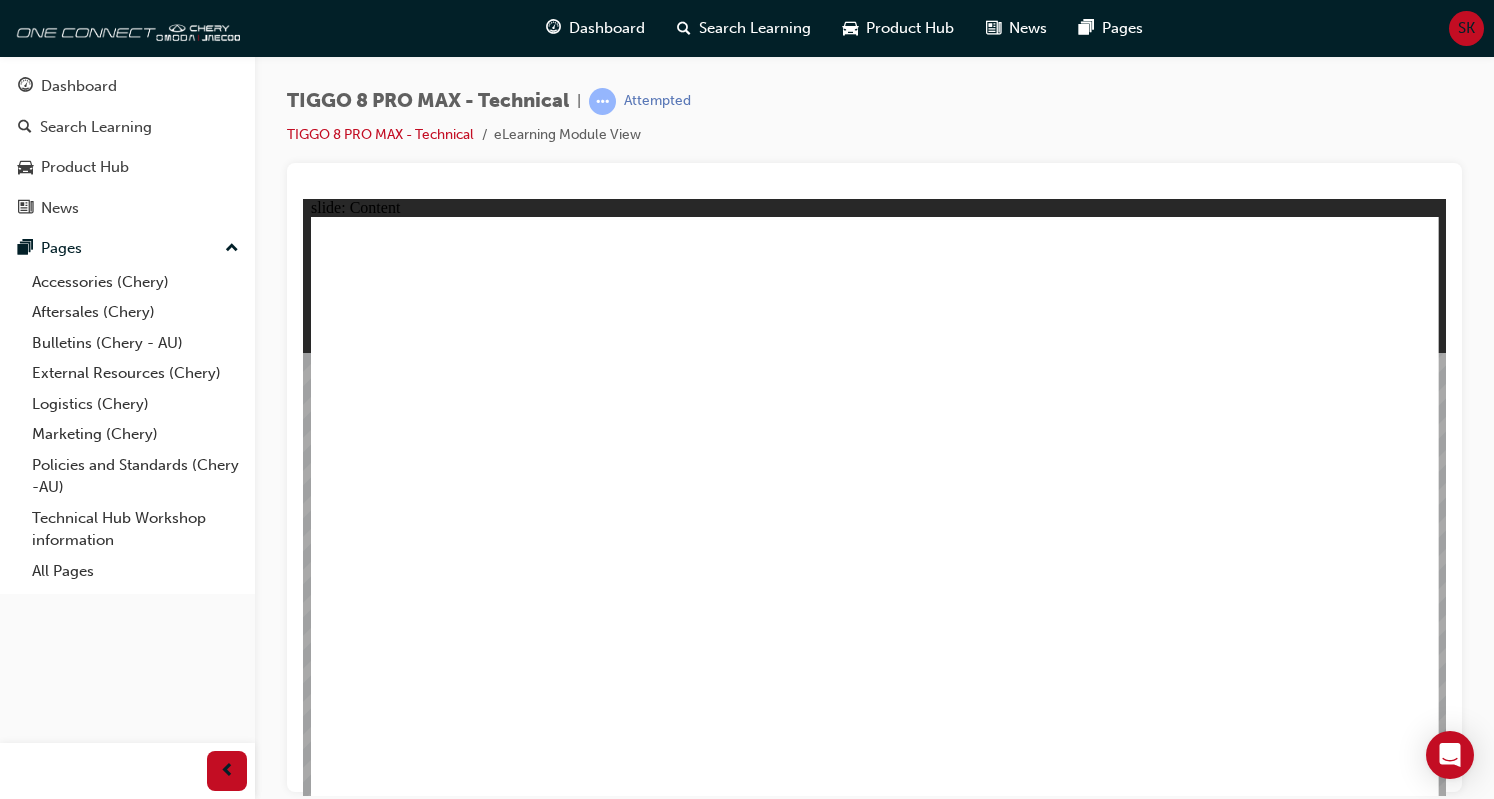 click 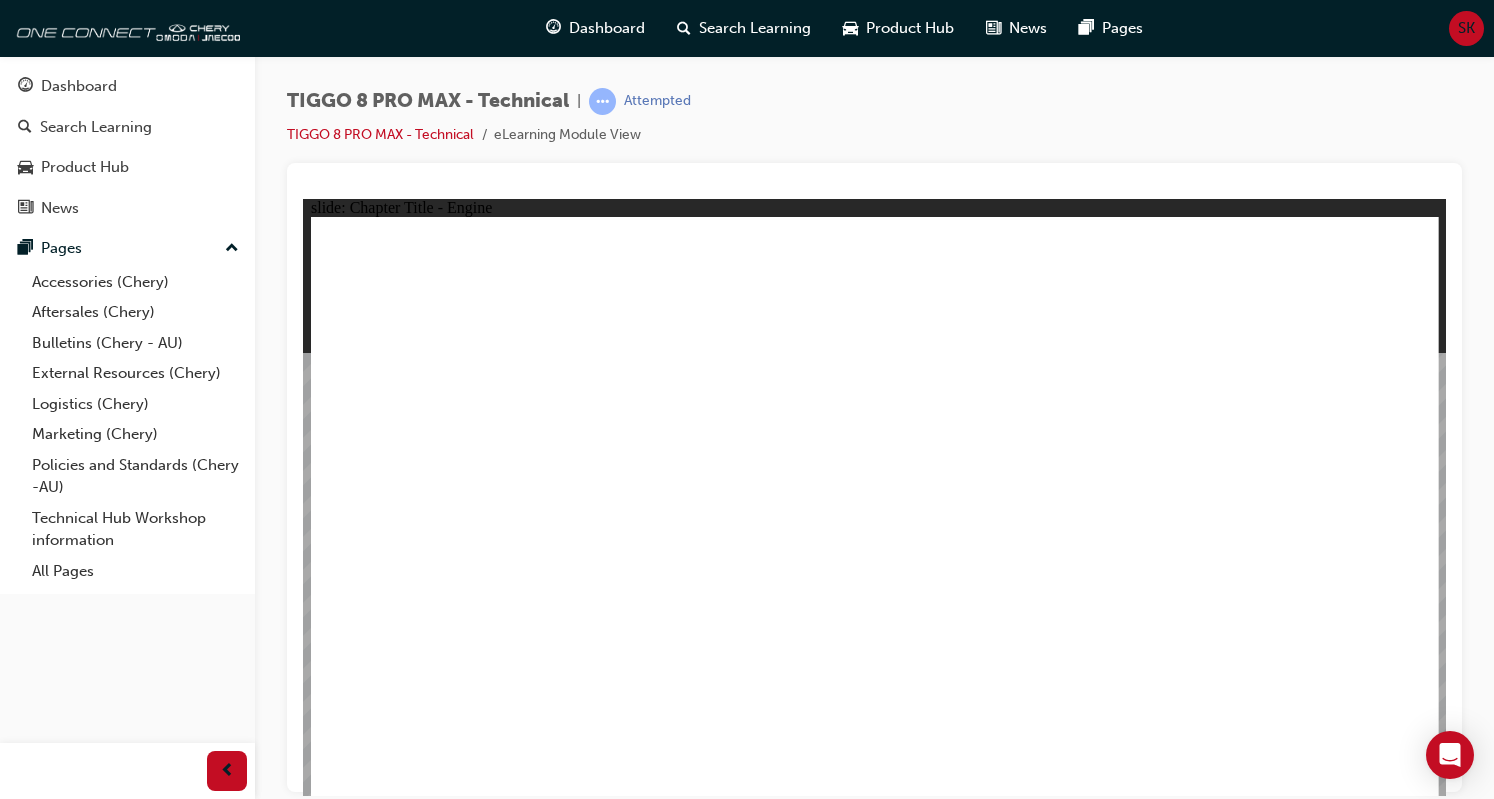 click 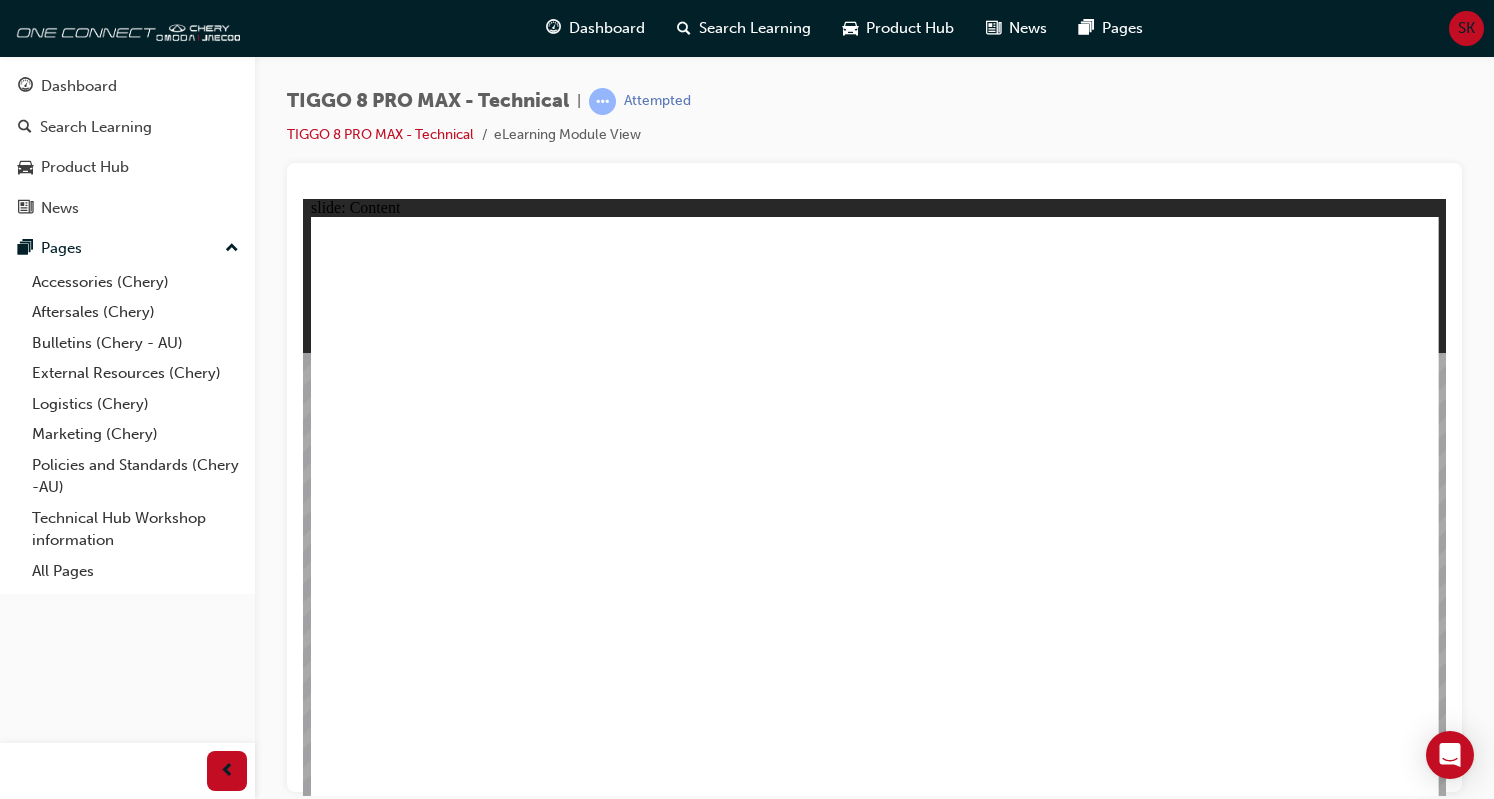 click 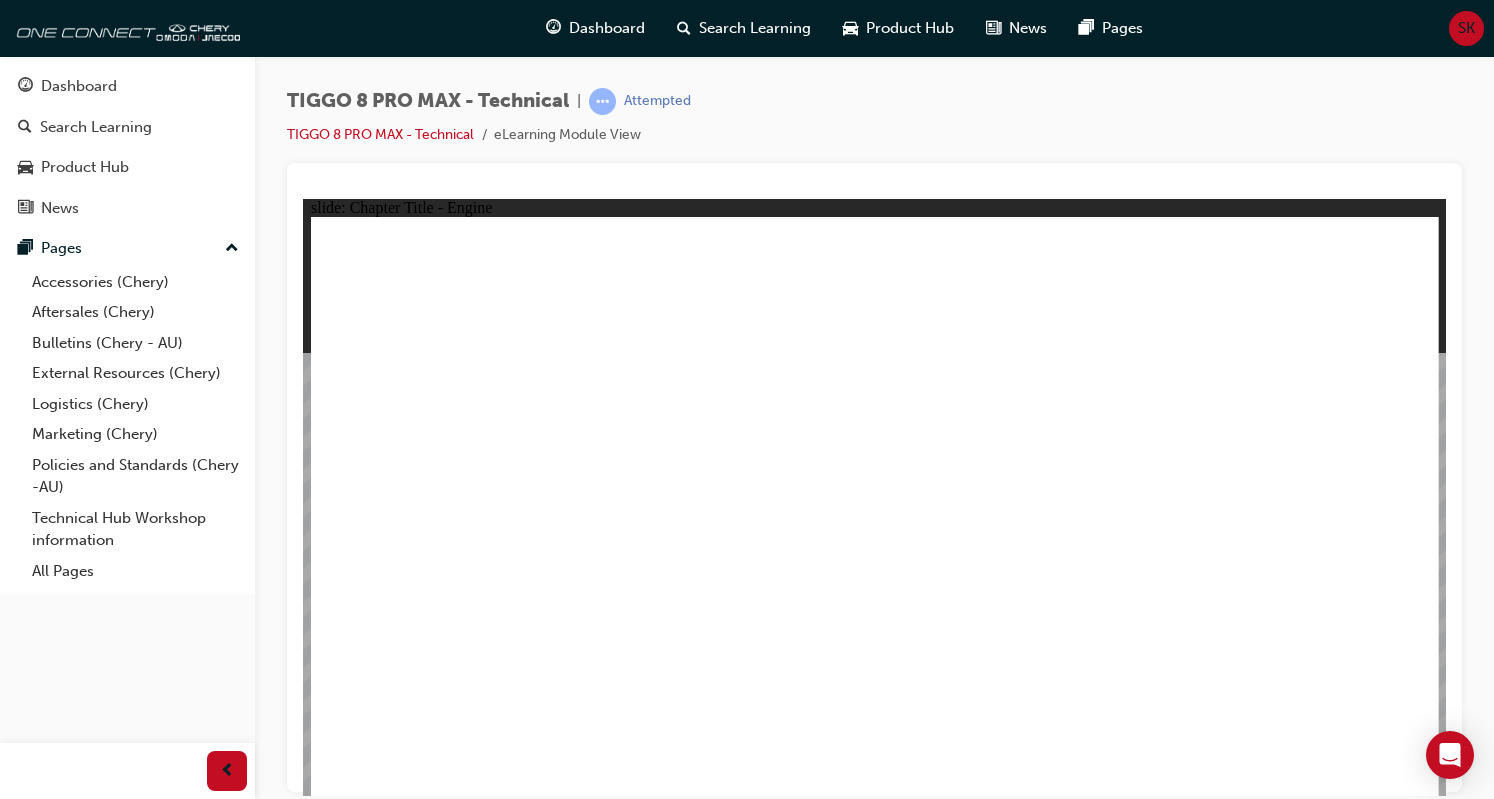 click 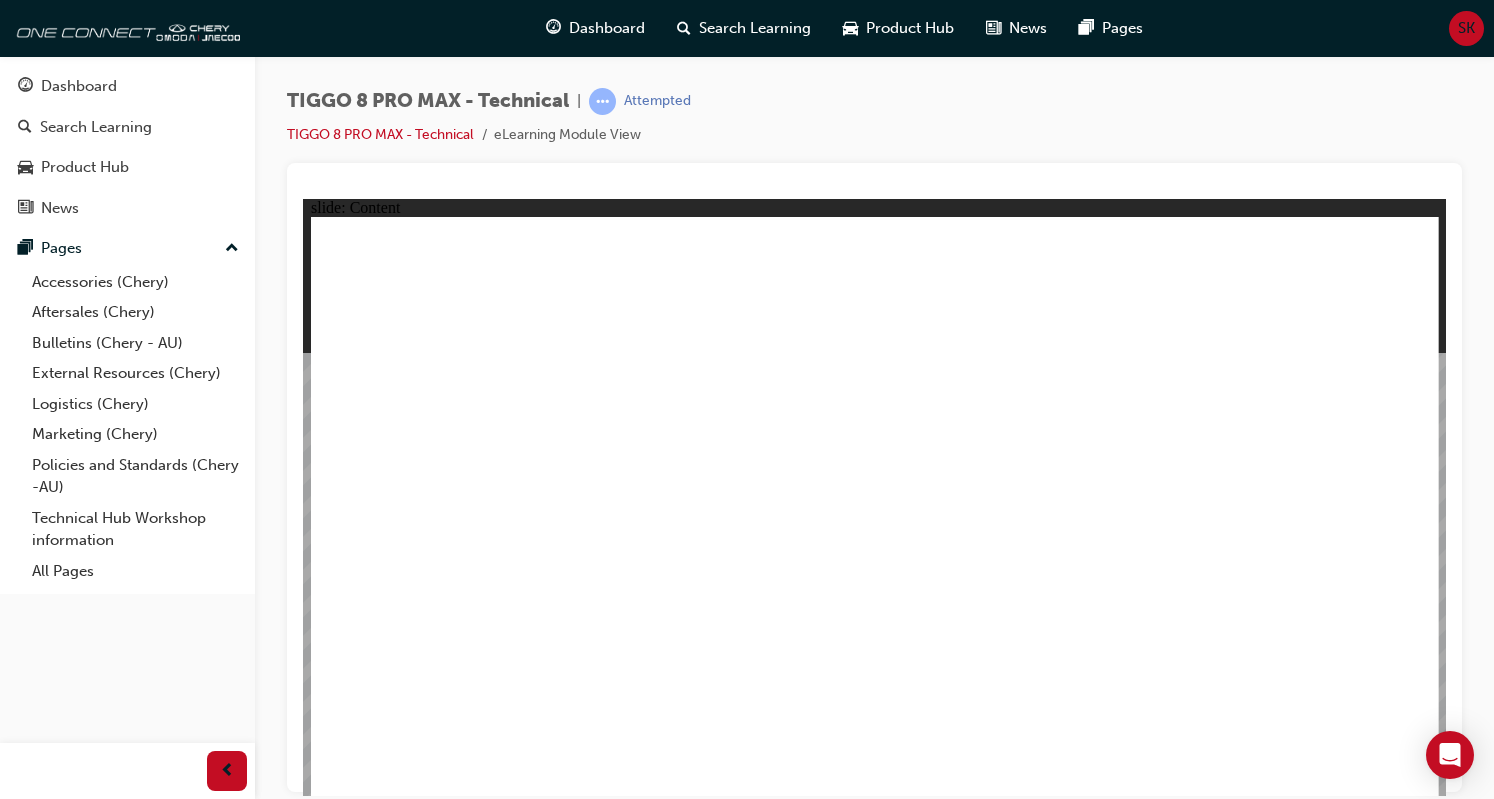 click 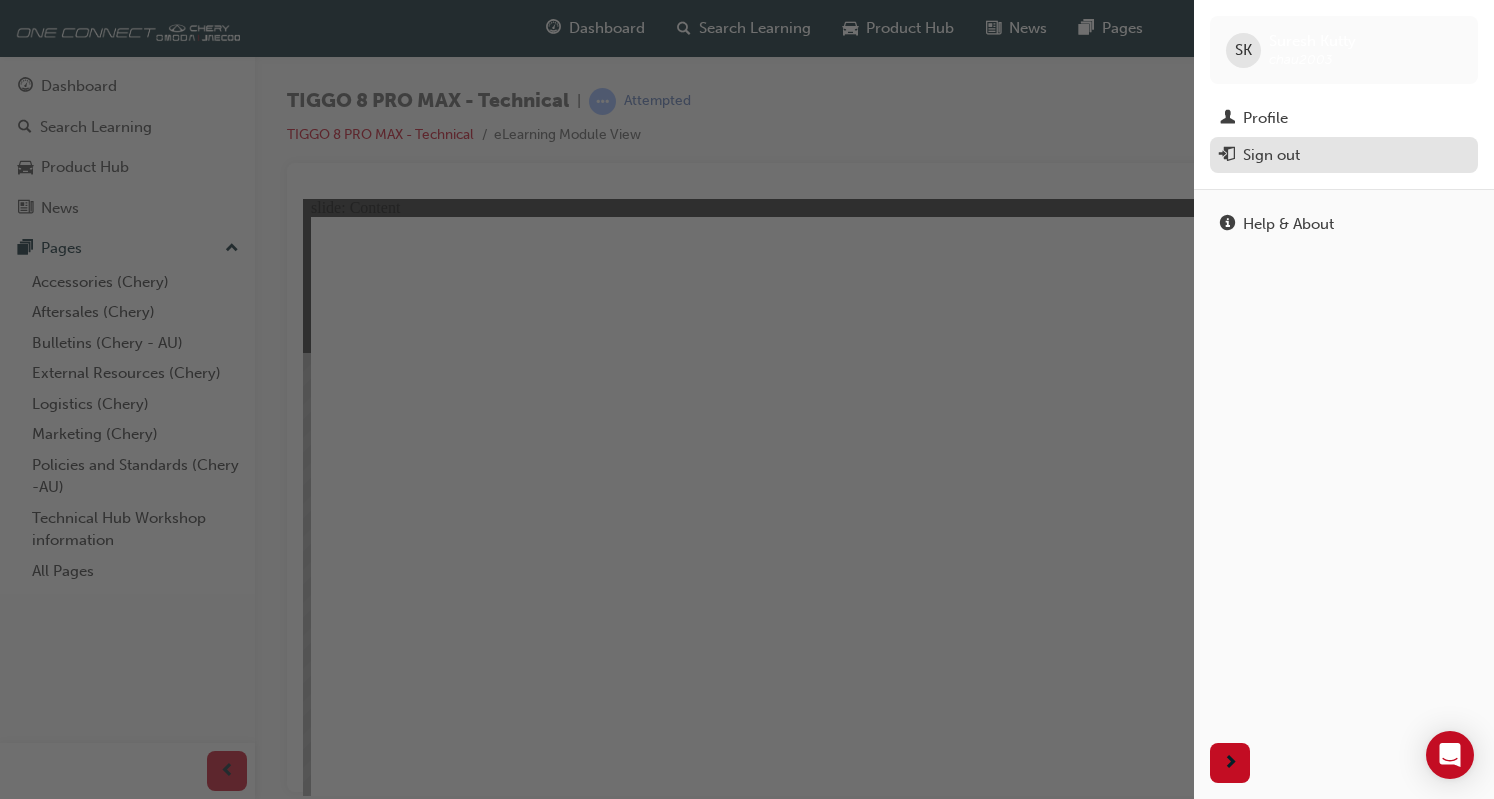 click on "Sign out" at bounding box center (1344, 155) 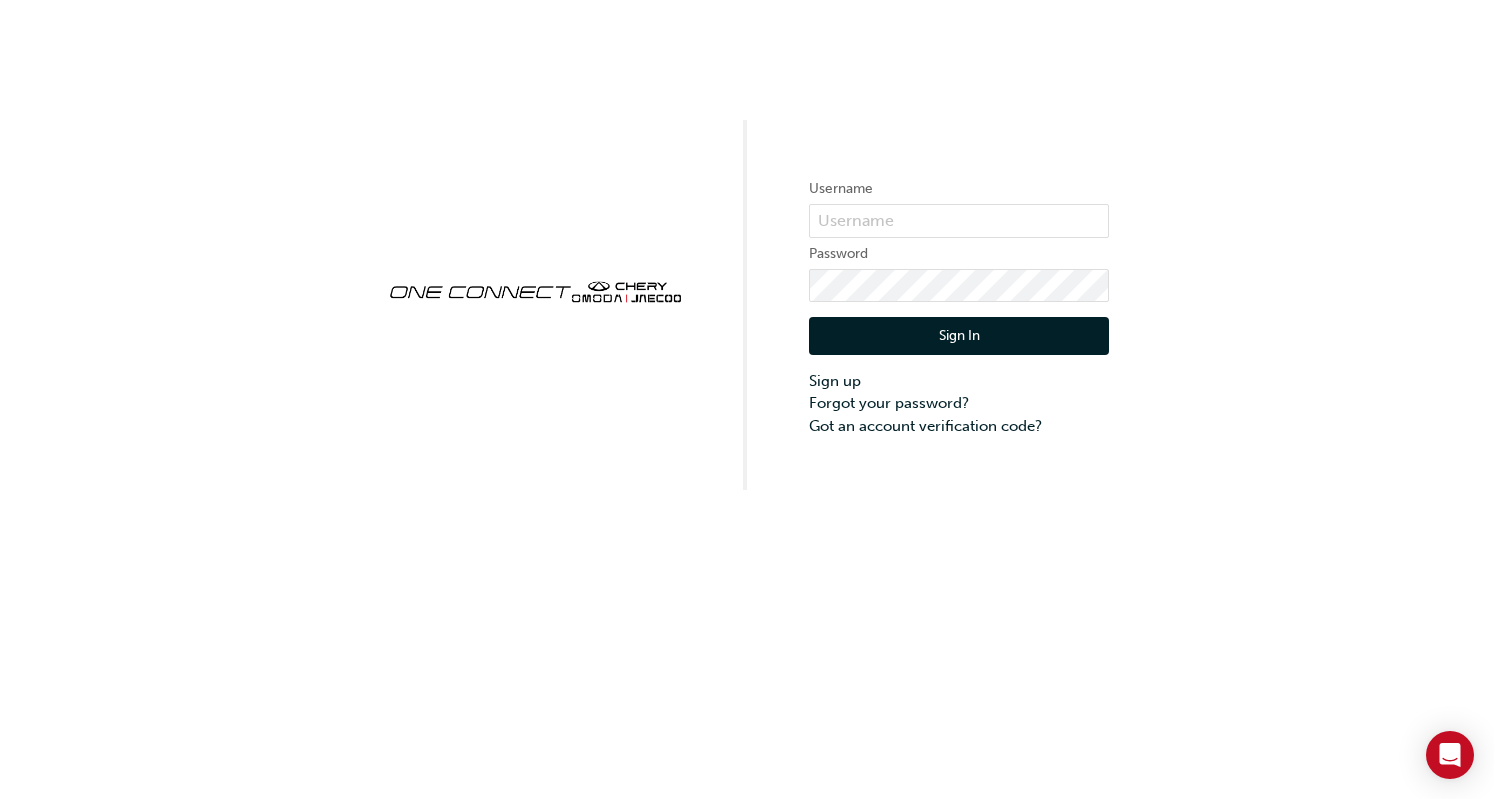 scroll, scrollTop: 0, scrollLeft: 0, axis: both 